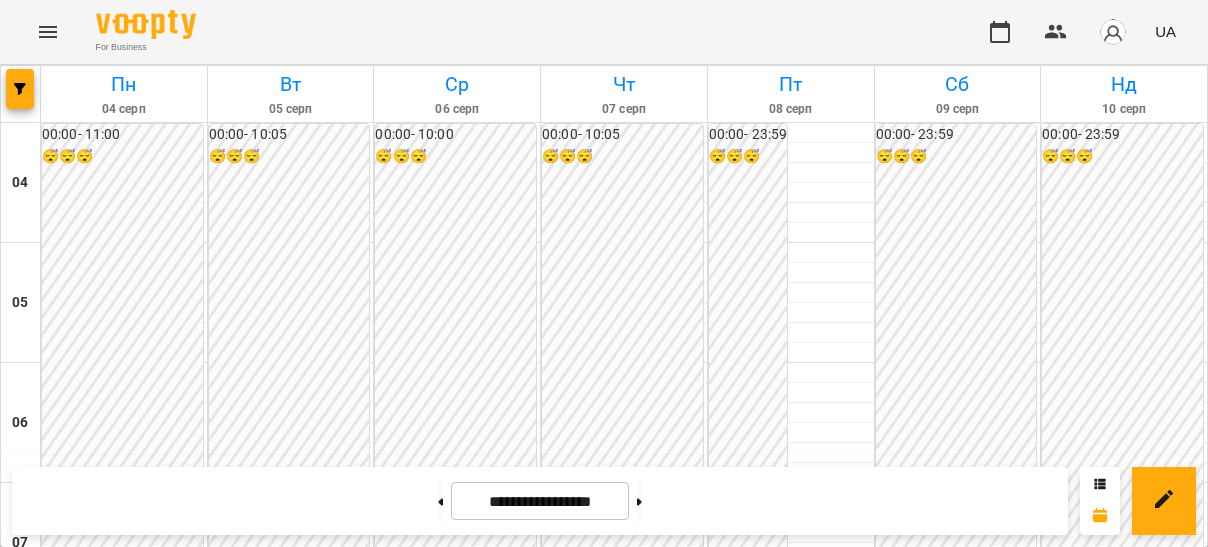 scroll, scrollTop: 0, scrollLeft: 0, axis: both 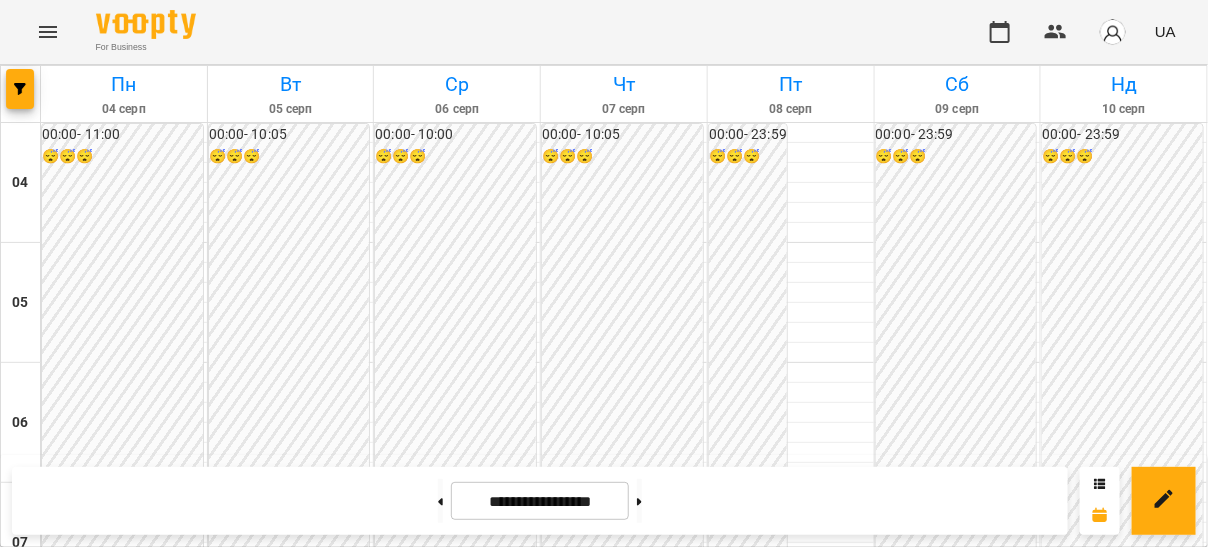 click on "[FIRST] [LAST]" at bounding box center (820, 1158) 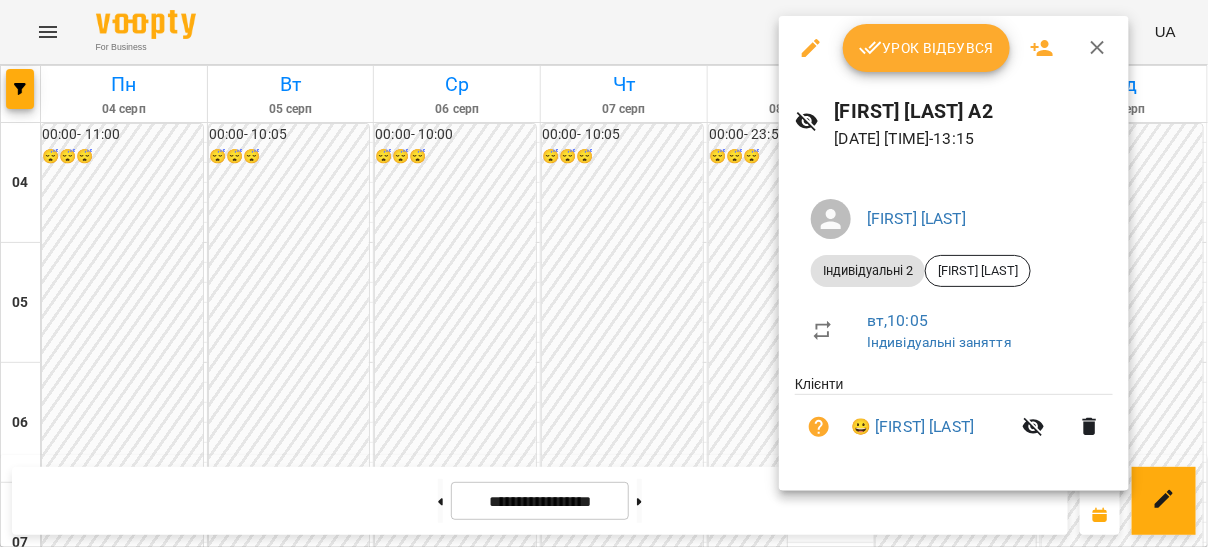 click 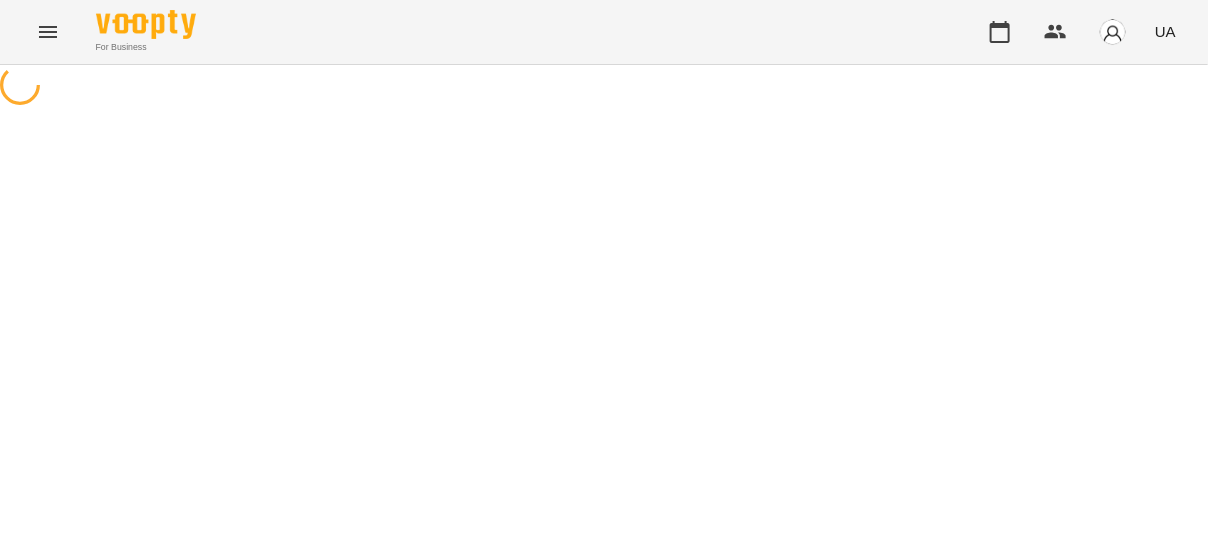 select on "**********" 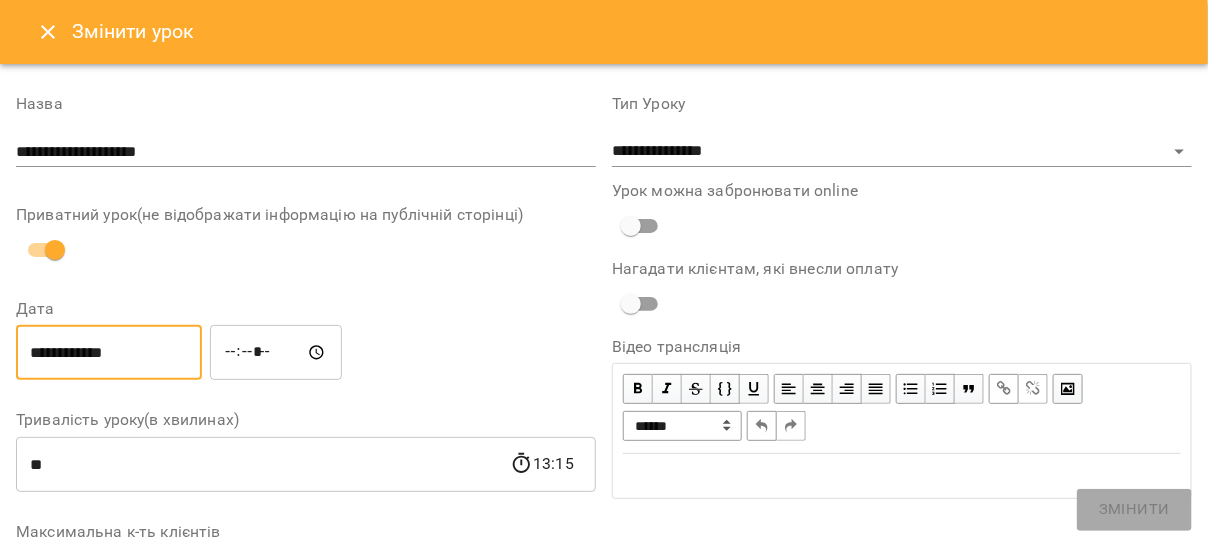 click on "**********" at bounding box center (109, 353) 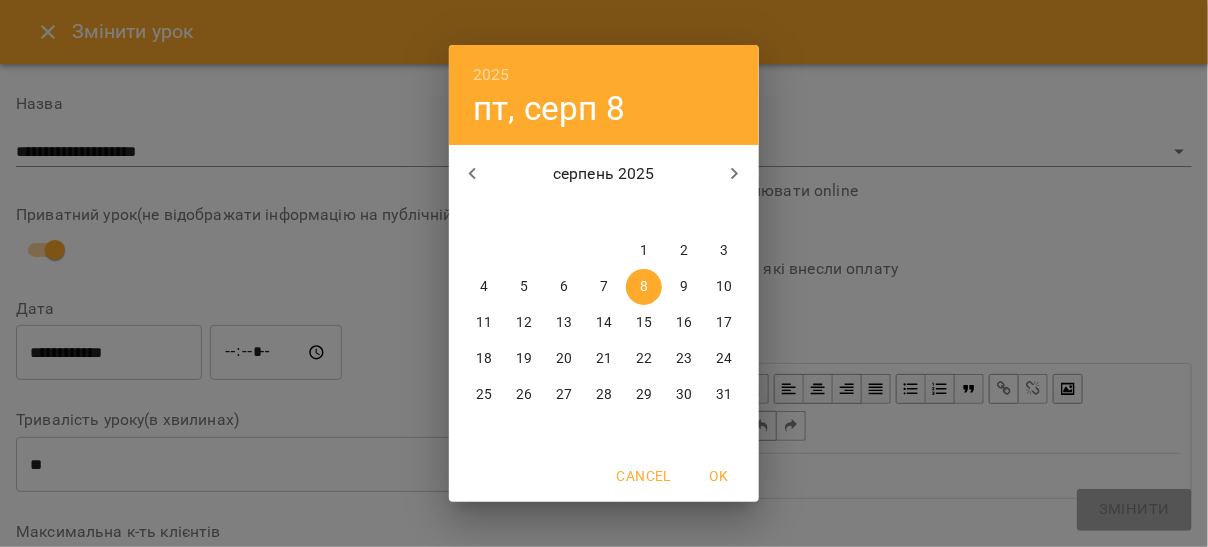 click on "5" at bounding box center (524, 287) 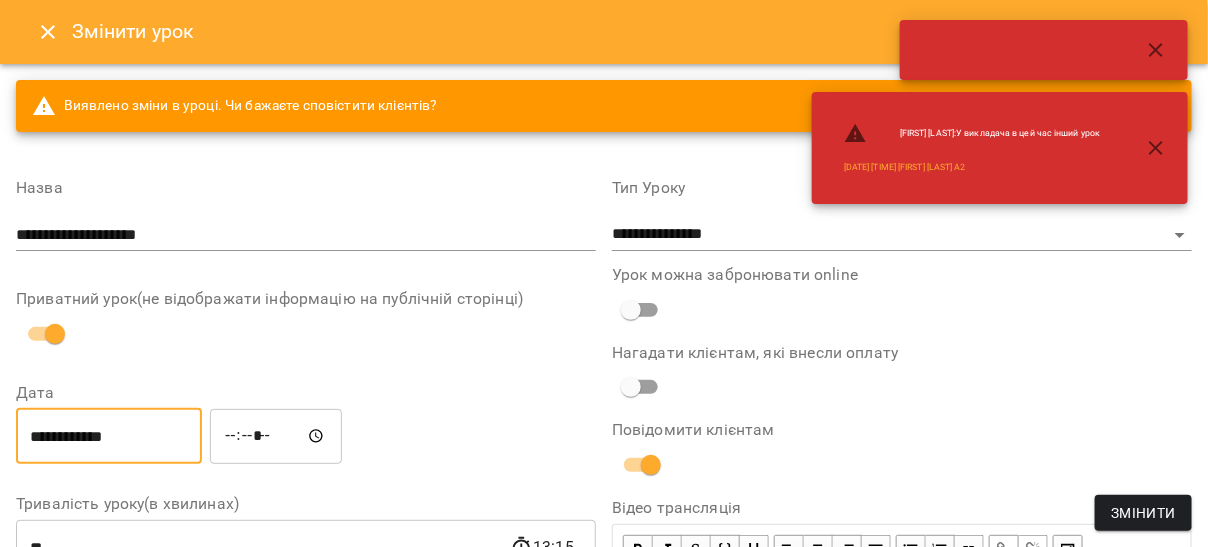 click on "*****" at bounding box center (276, 436) 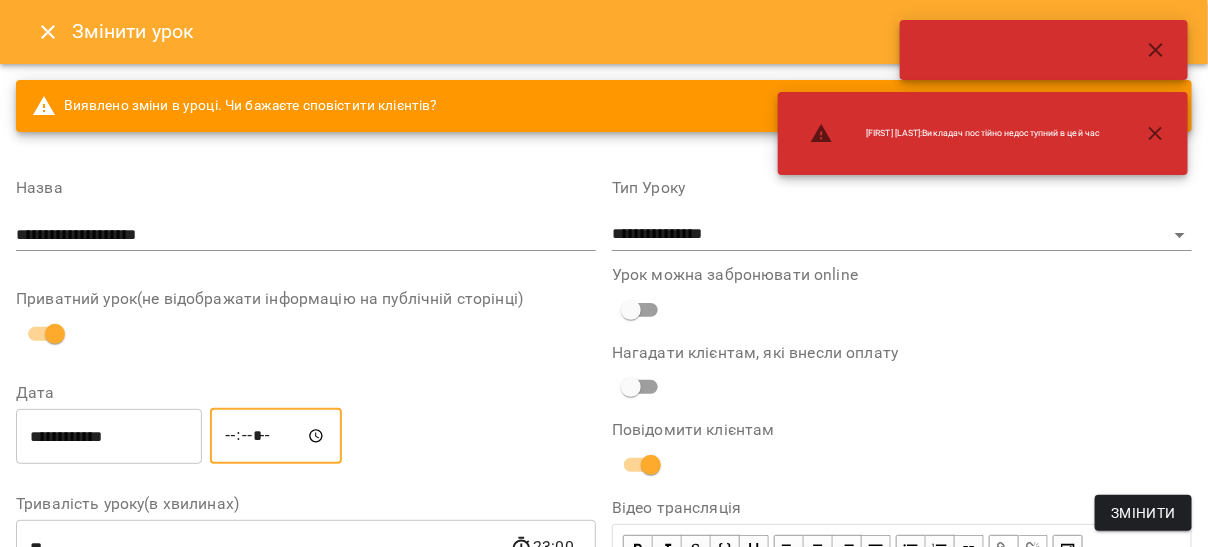 type on "*****" 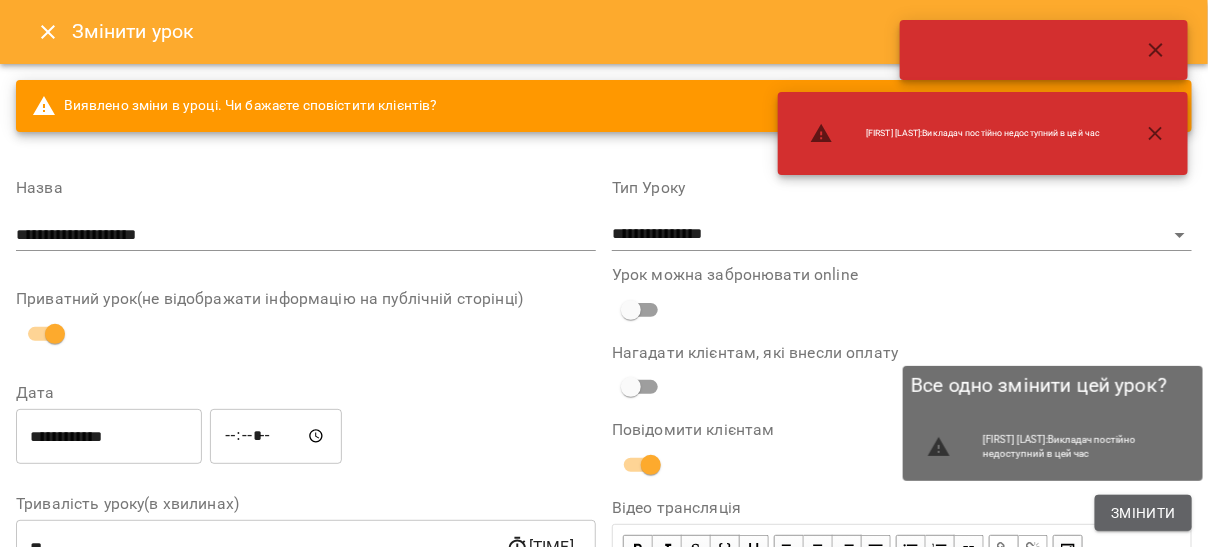 click on "Змінити" at bounding box center [1143, 513] 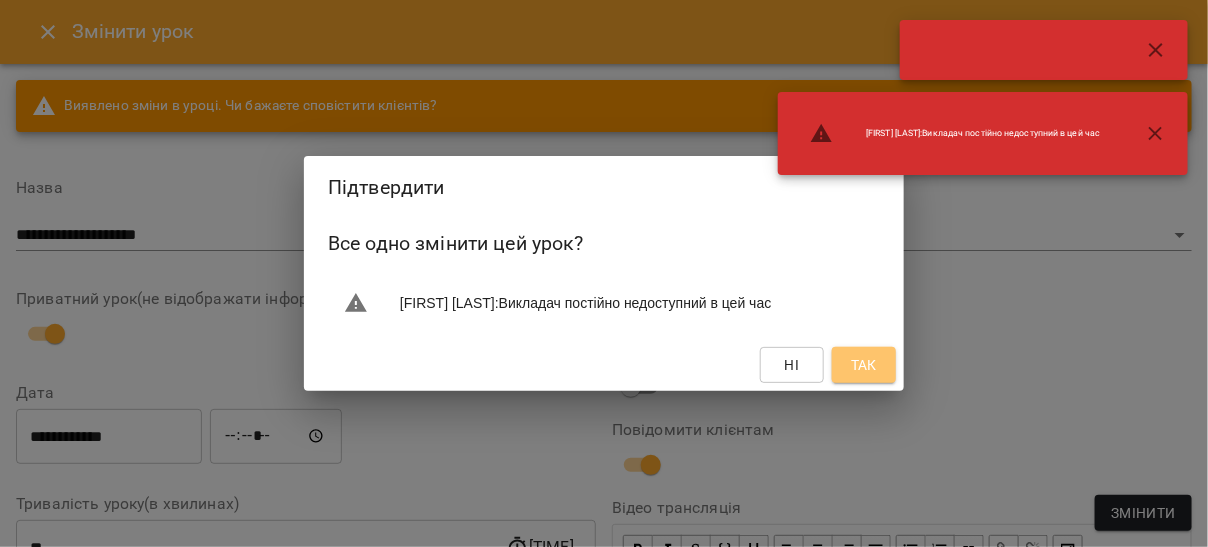 click on "Так" at bounding box center [864, 365] 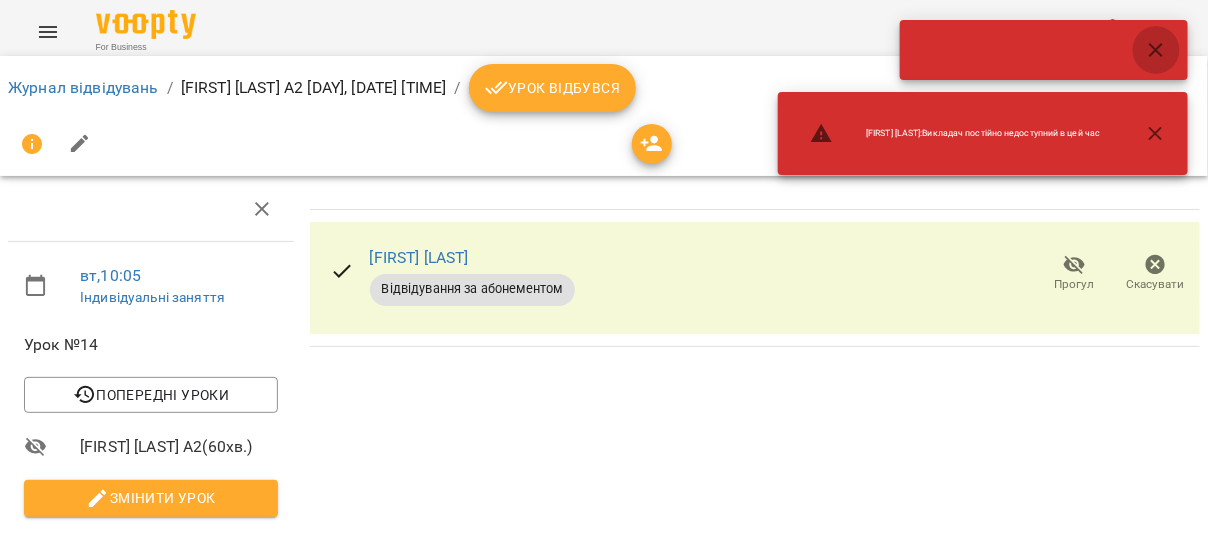click 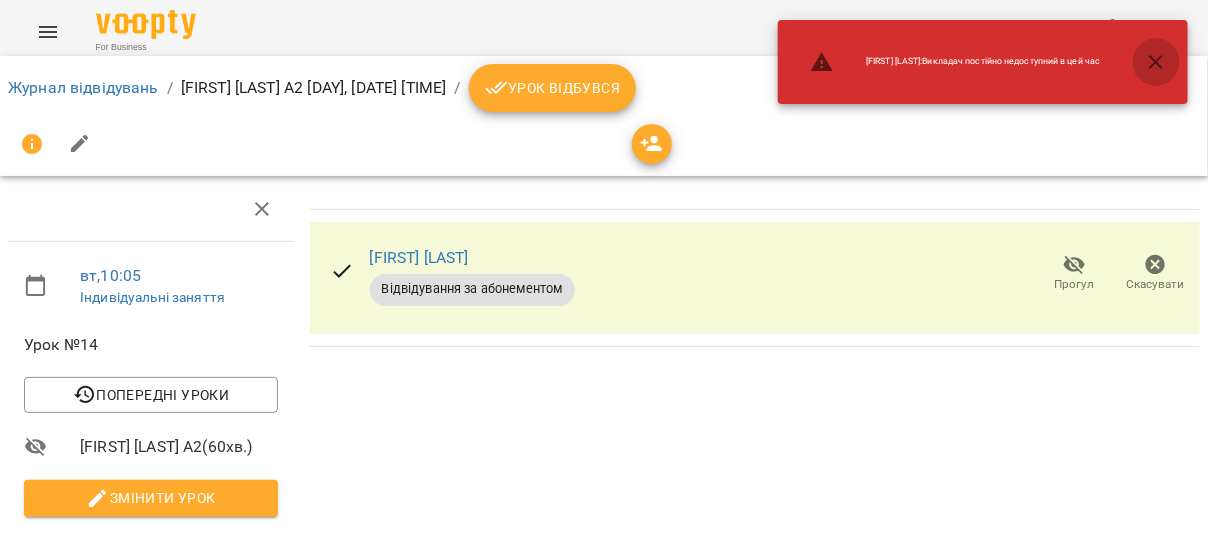 click 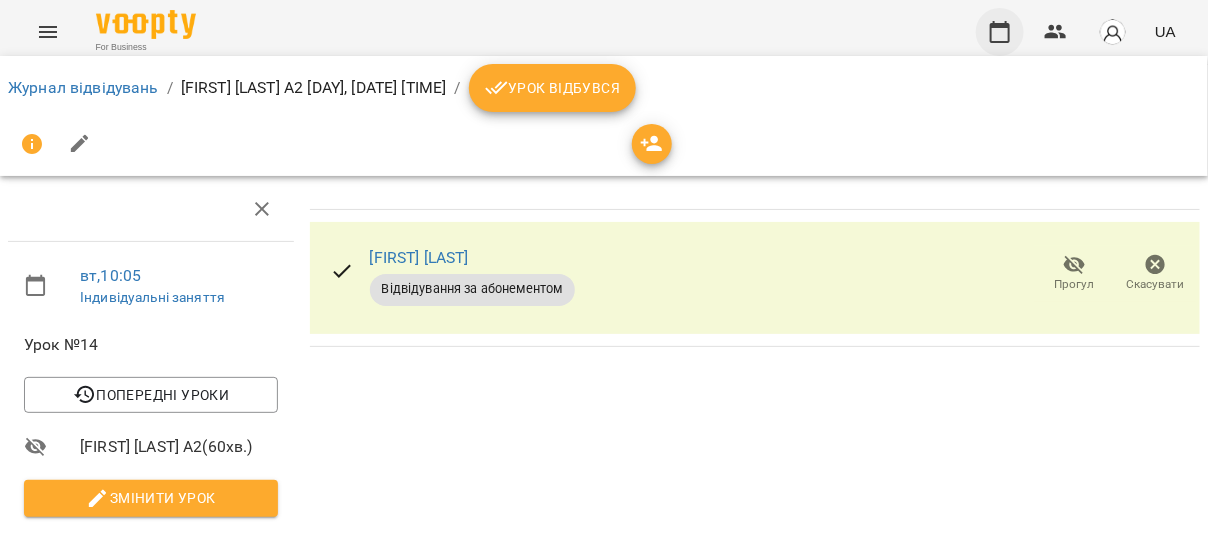 click 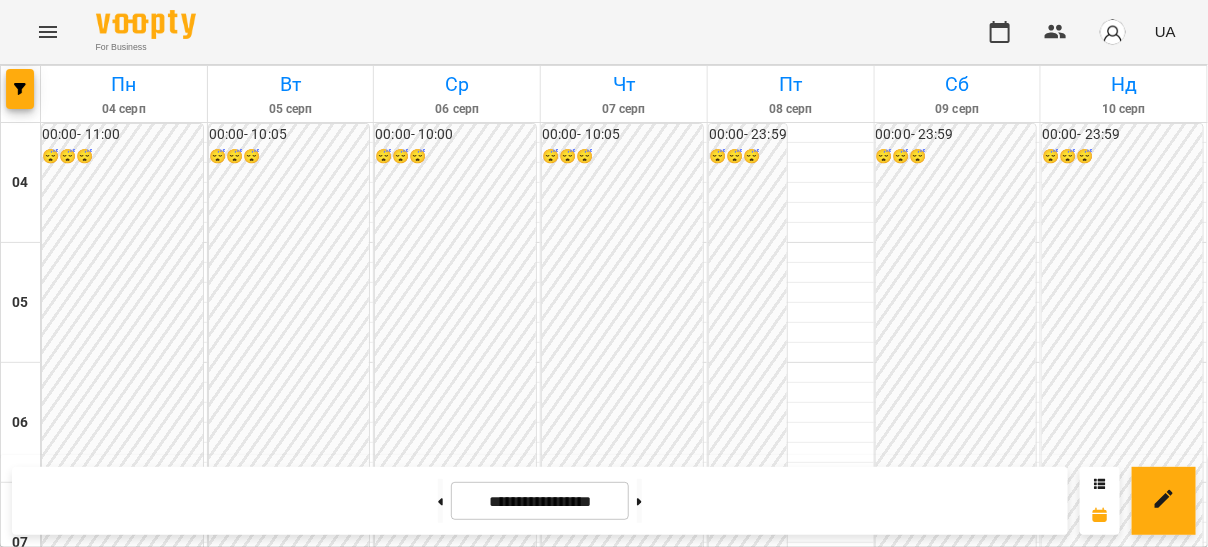 scroll, scrollTop: 1945, scrollLeft: 0, axis: vertical 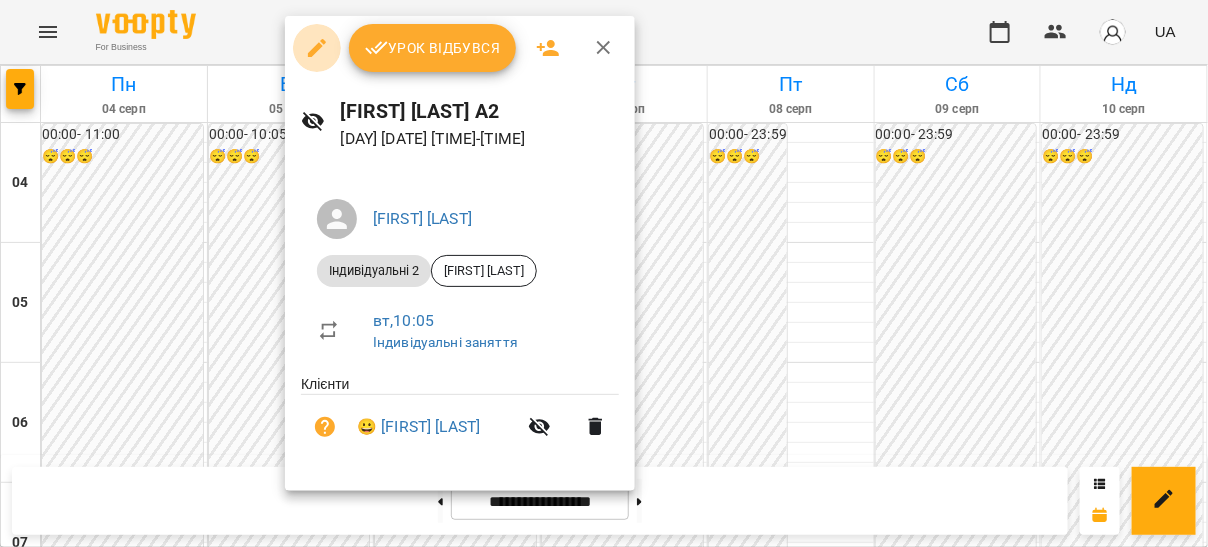click at bounding box center (317, 48) 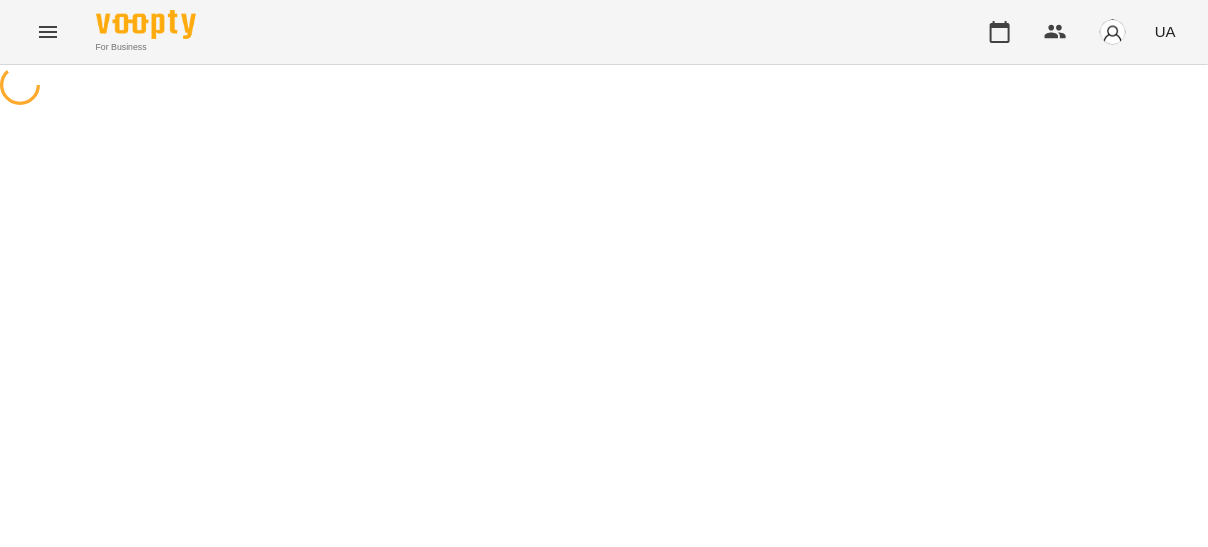 select on "**********" 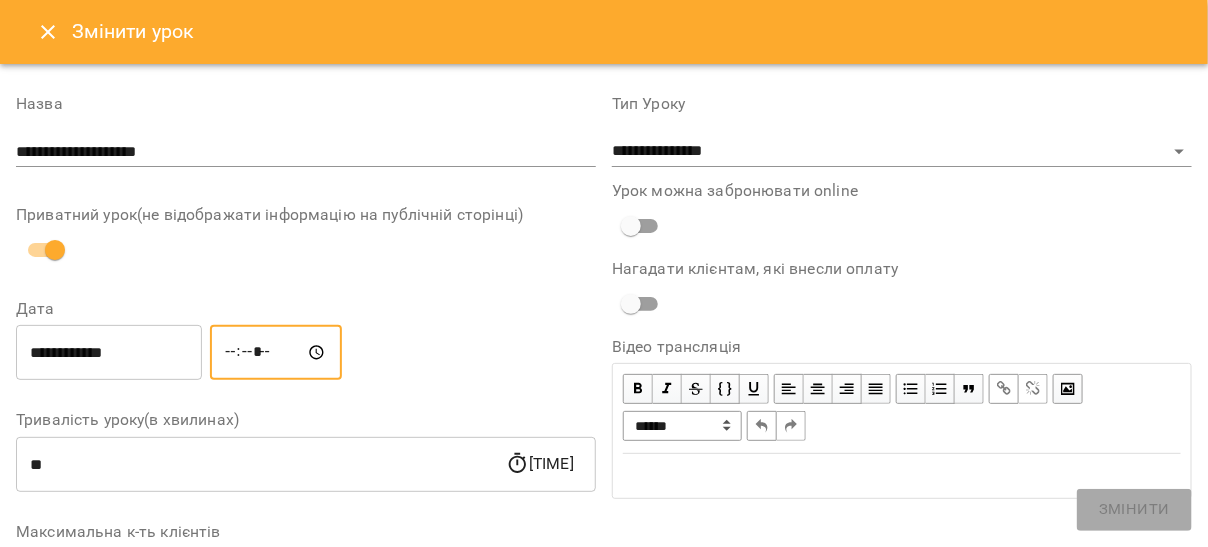 click on "*****" at bounding box center [276, 353] 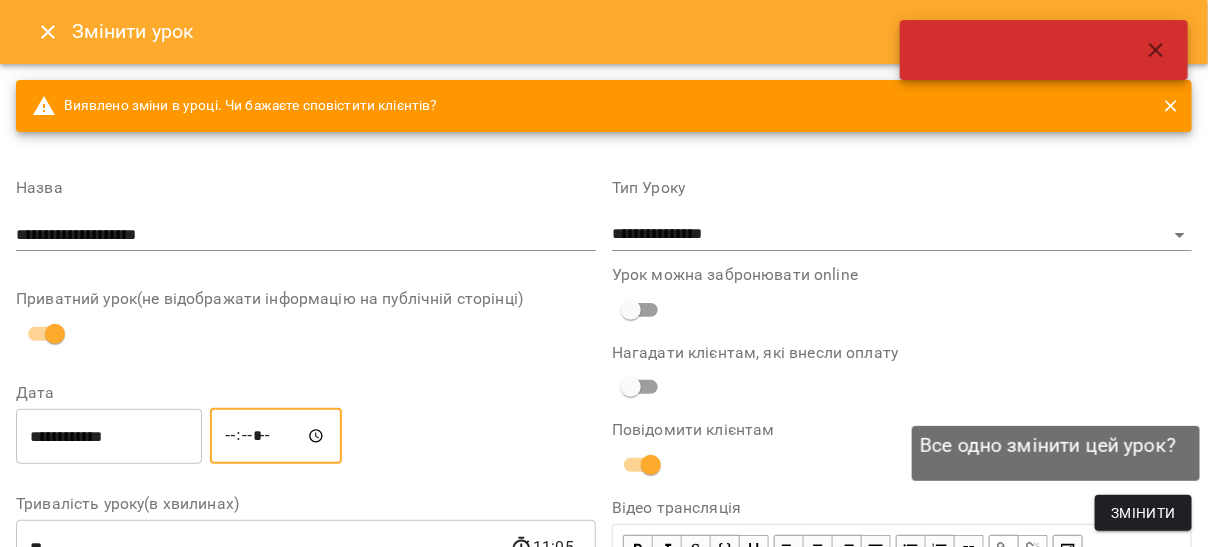 type on "*****" 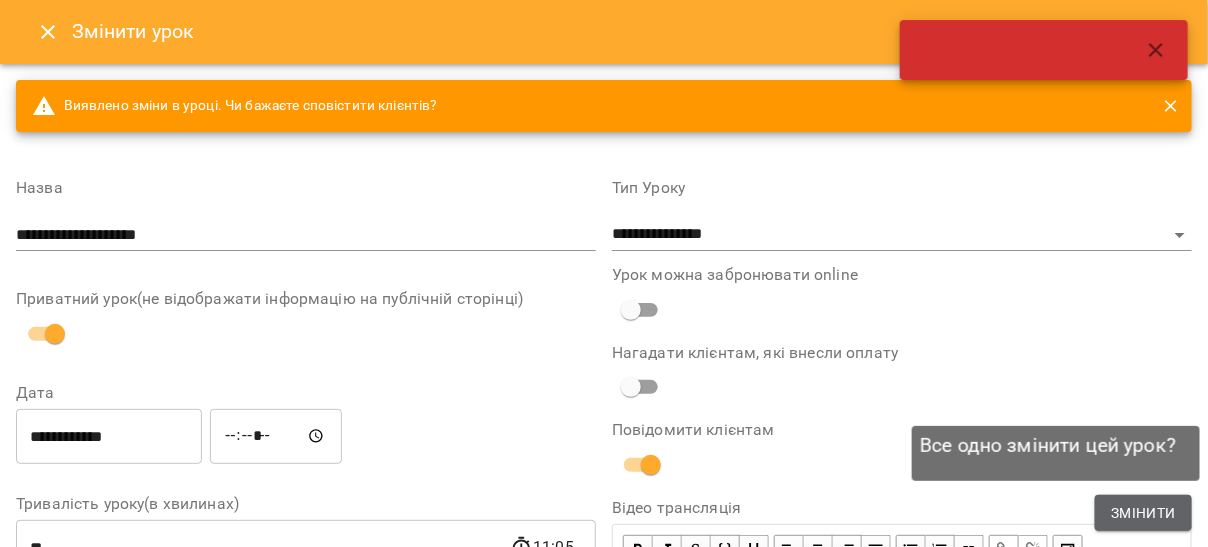 click on "Змінити" at bounding box center [1143, 513] 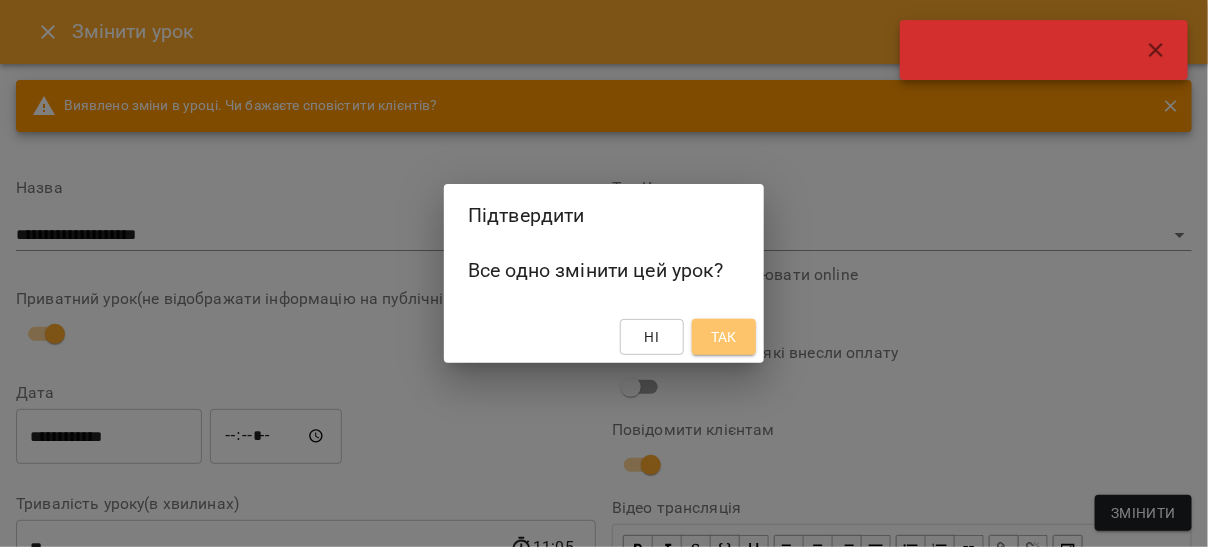 click on "Так" at bounding box center [724, 337] 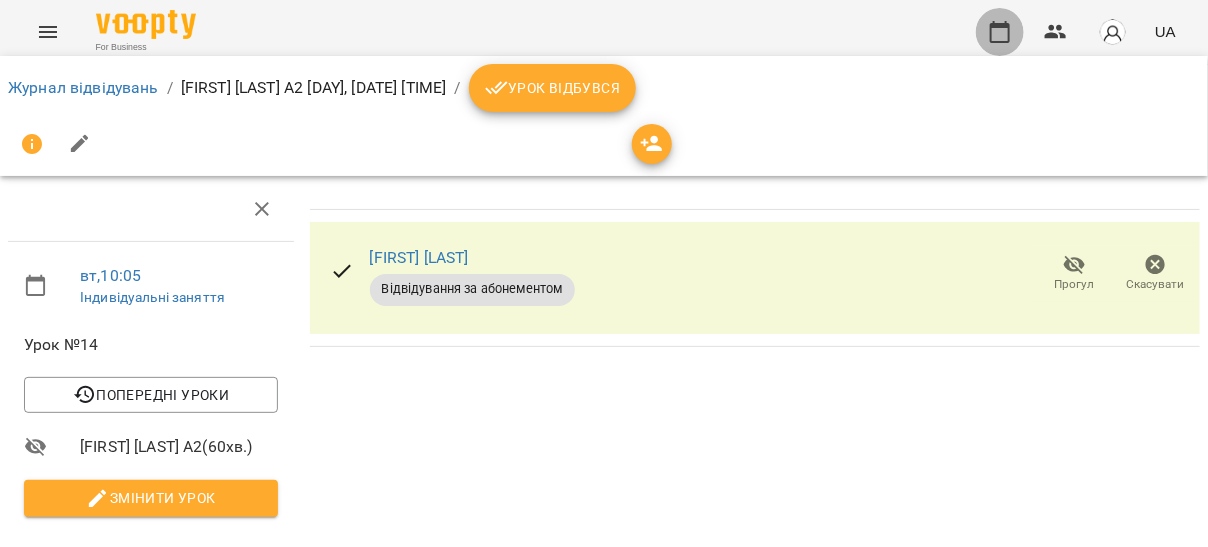 click 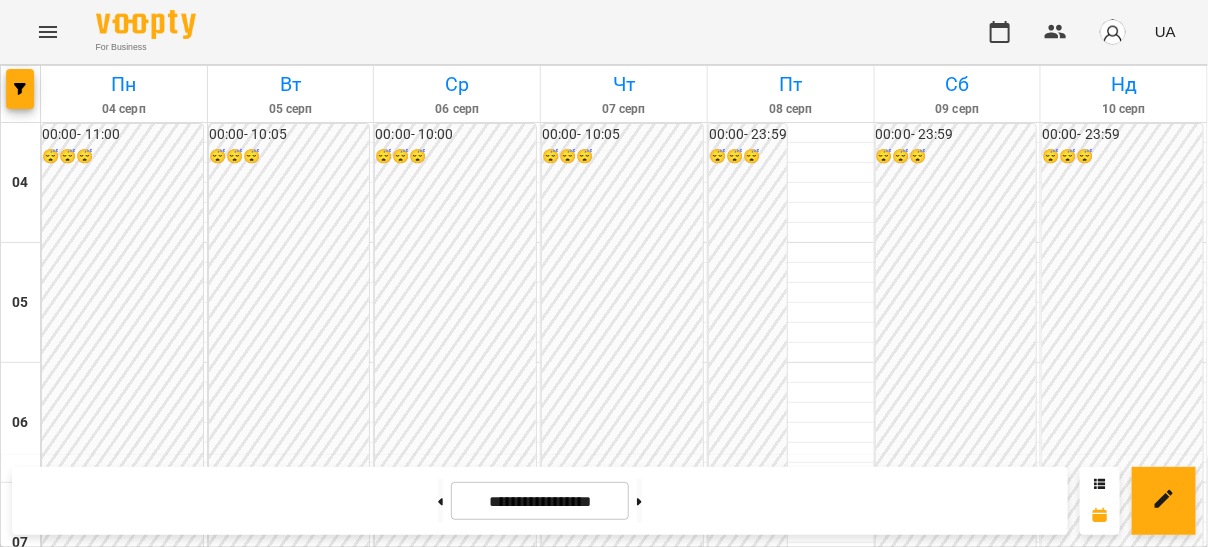 scroll, scrollTop: 618, scrollLeft: 0, axis: vertical 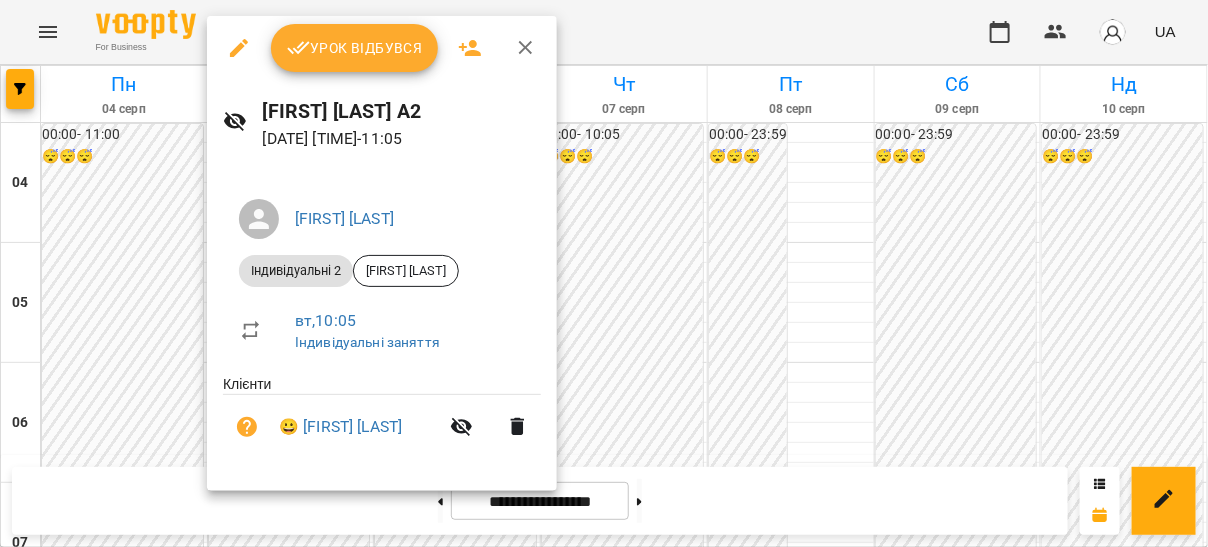 click on "Урок відбувся" at bounding box center (355, 48) 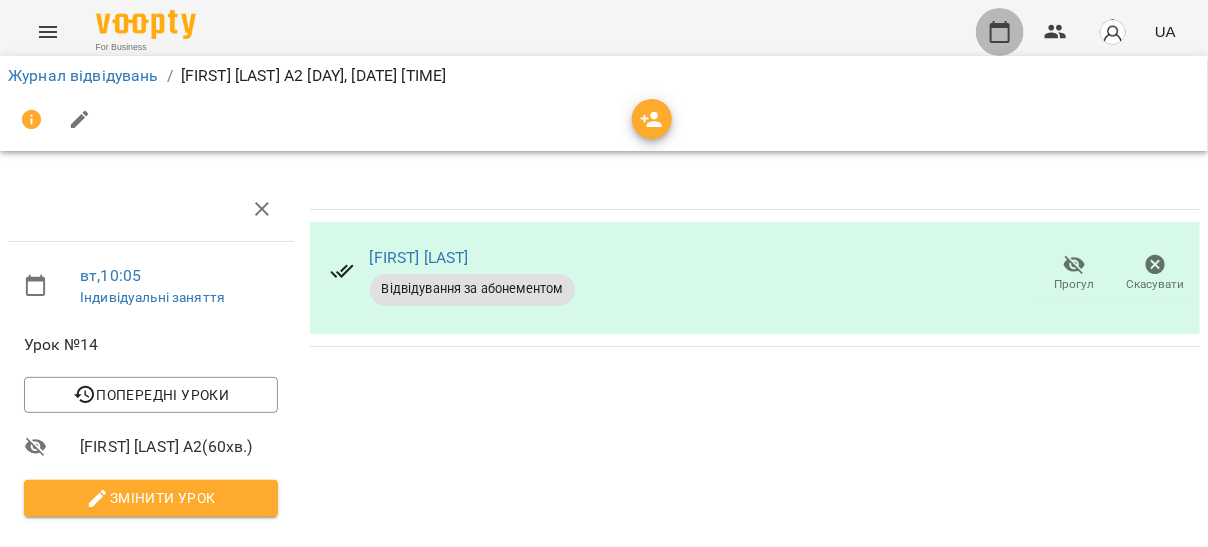 click 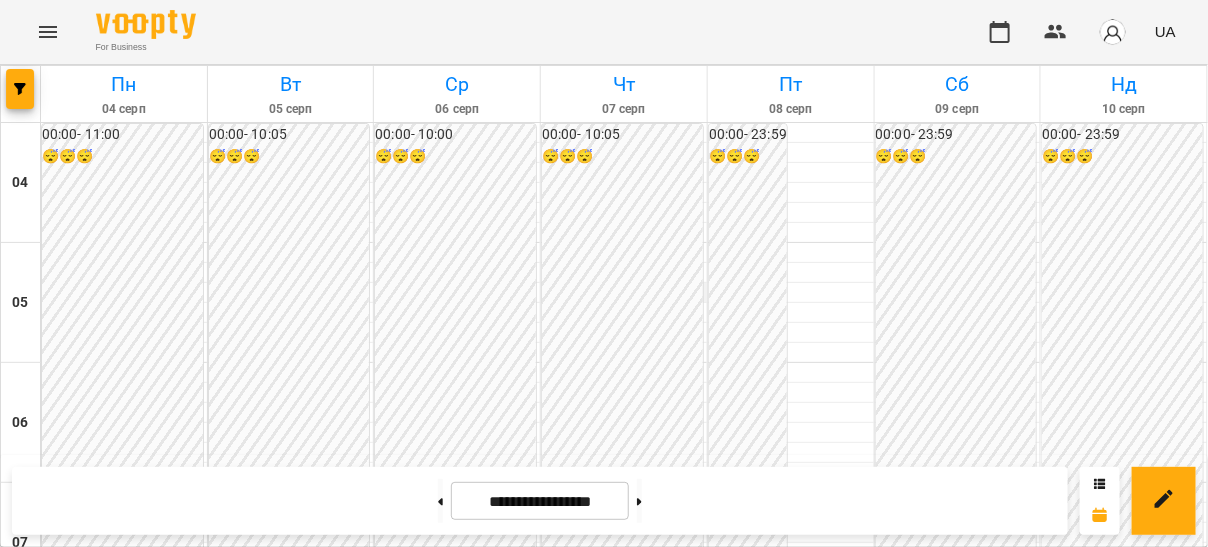 scroll, scrollTop: 994, scrollLeft: 0, axis: vertical 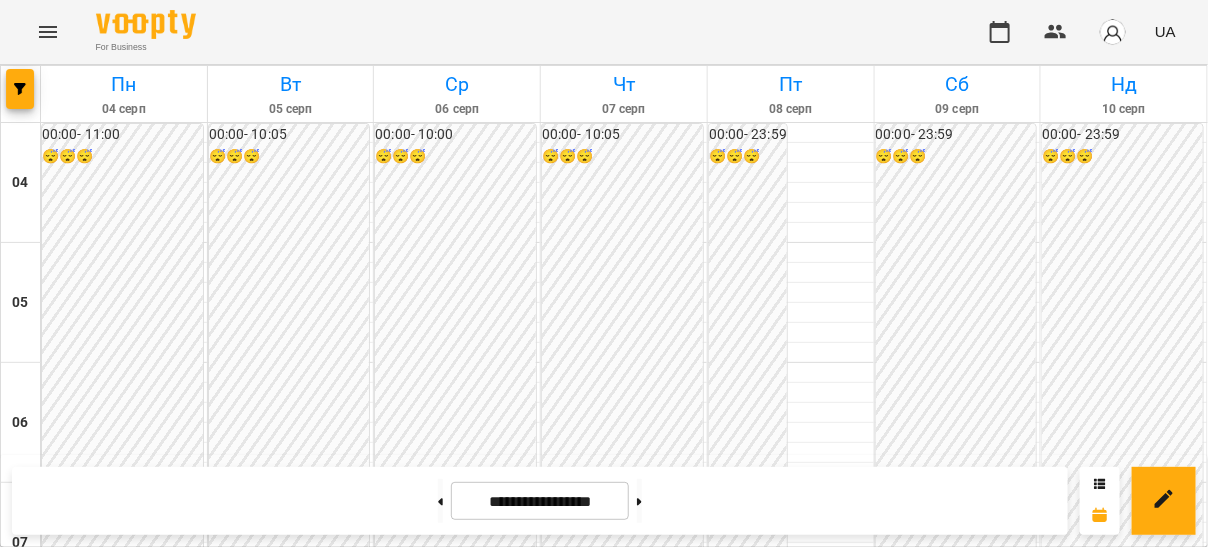 click on "[FIRST] [LAST]" at bounding box center [820, 1018] 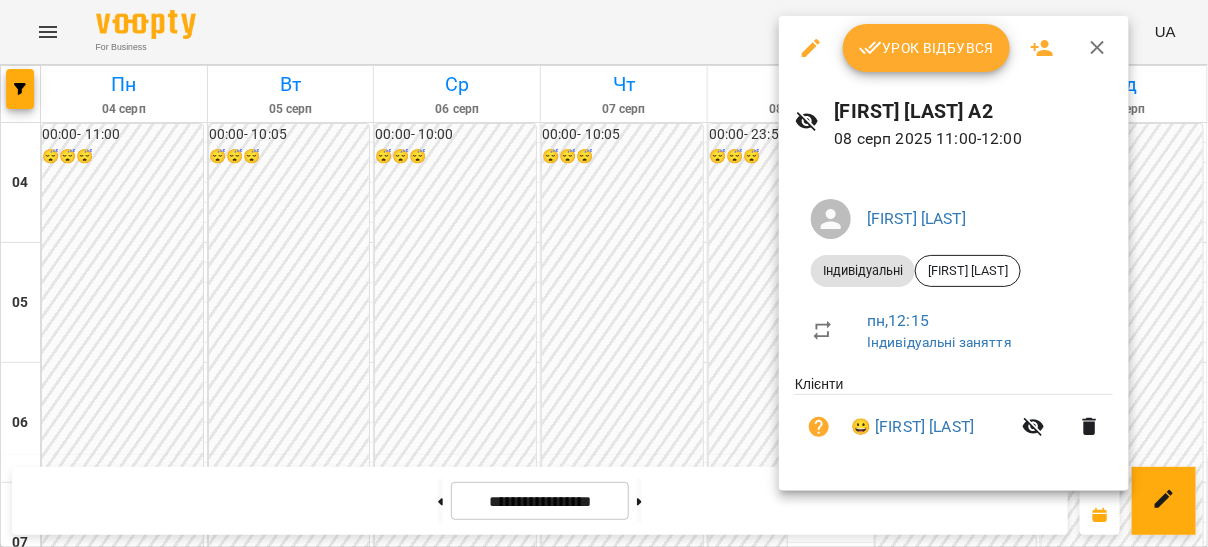 click 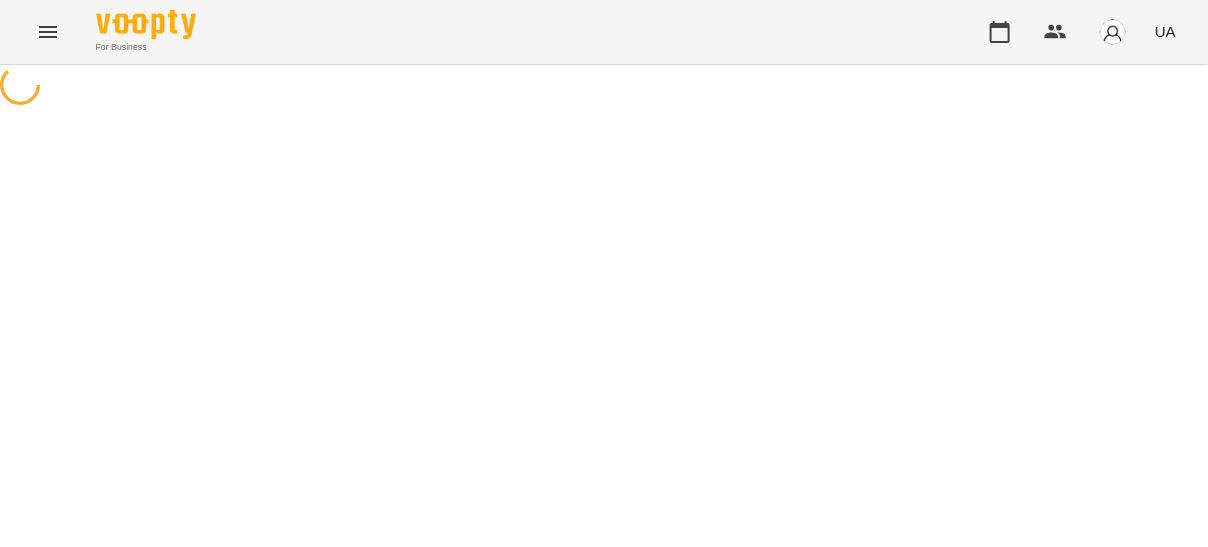 select on "**********" 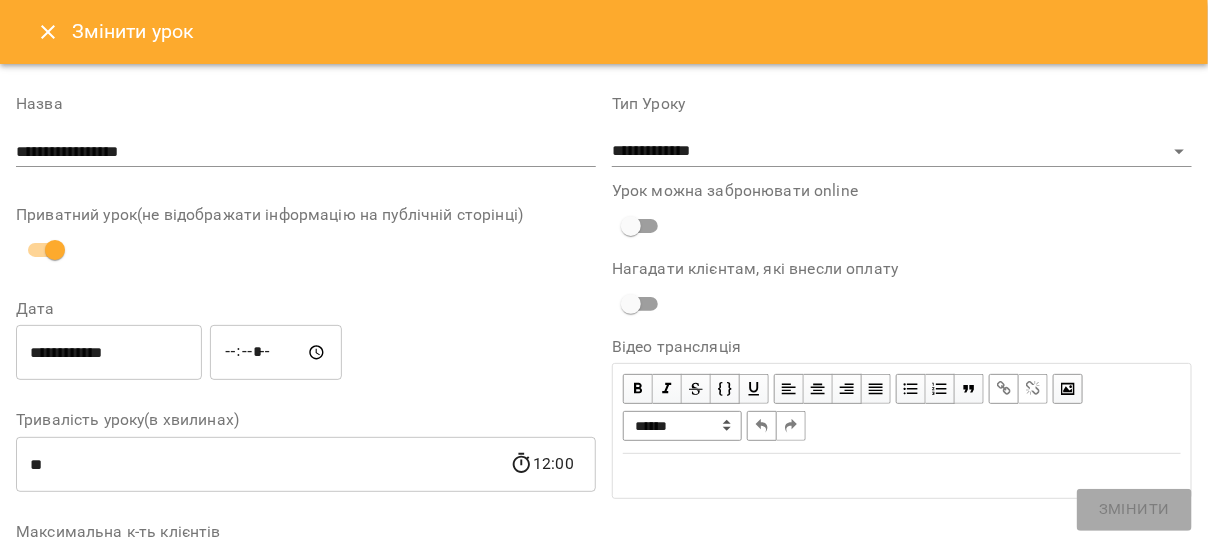 click on "**********" at bounding box center (109, 353) 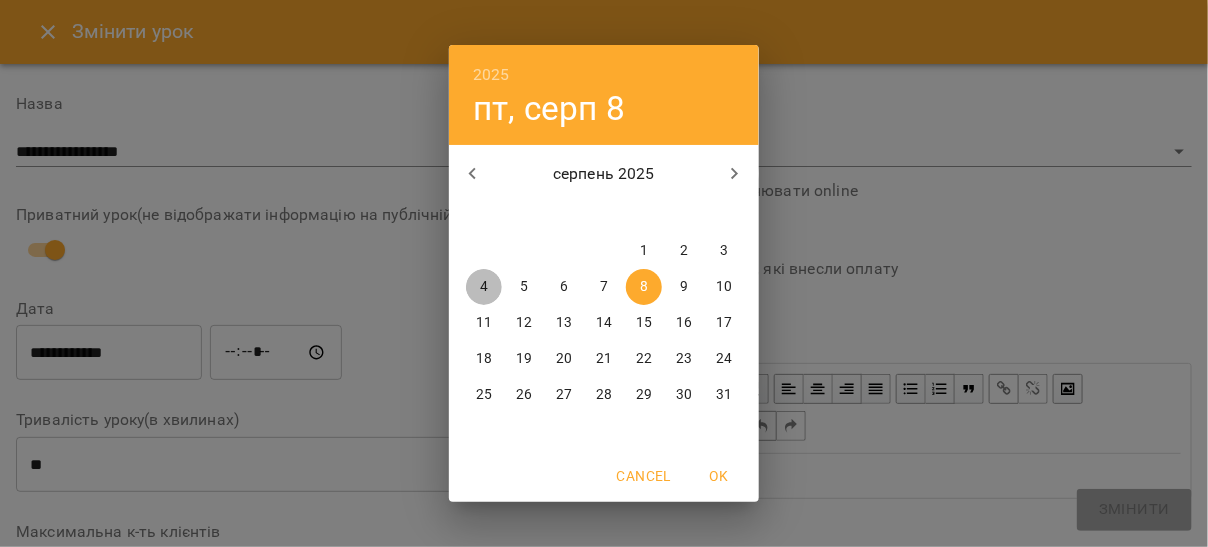 click on "4" at bounding box center [484, 287] 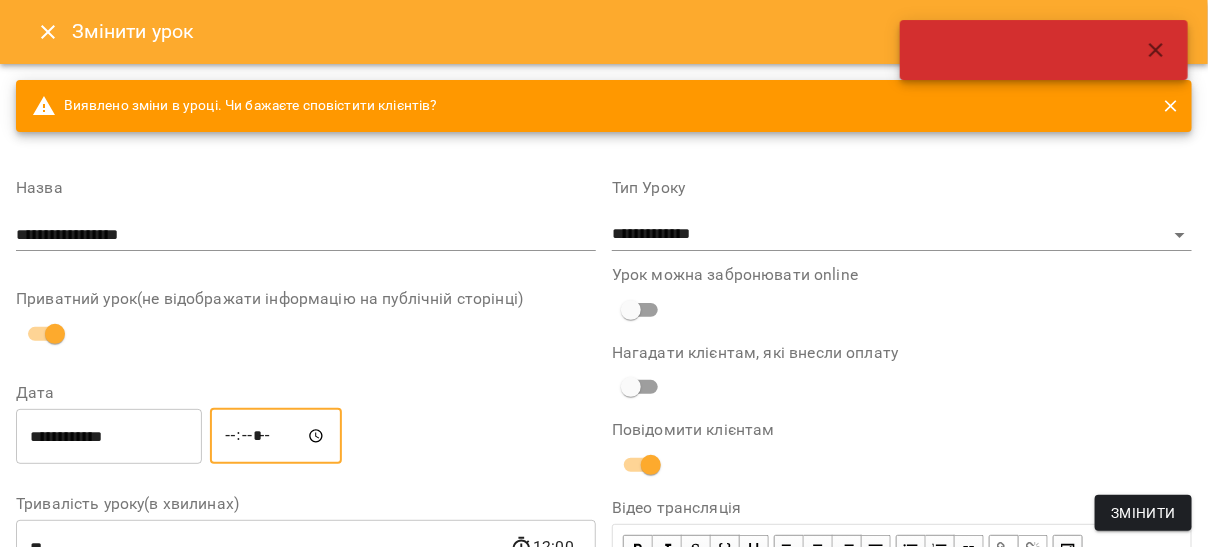 click on "*****" at bounding box center [276, 436] 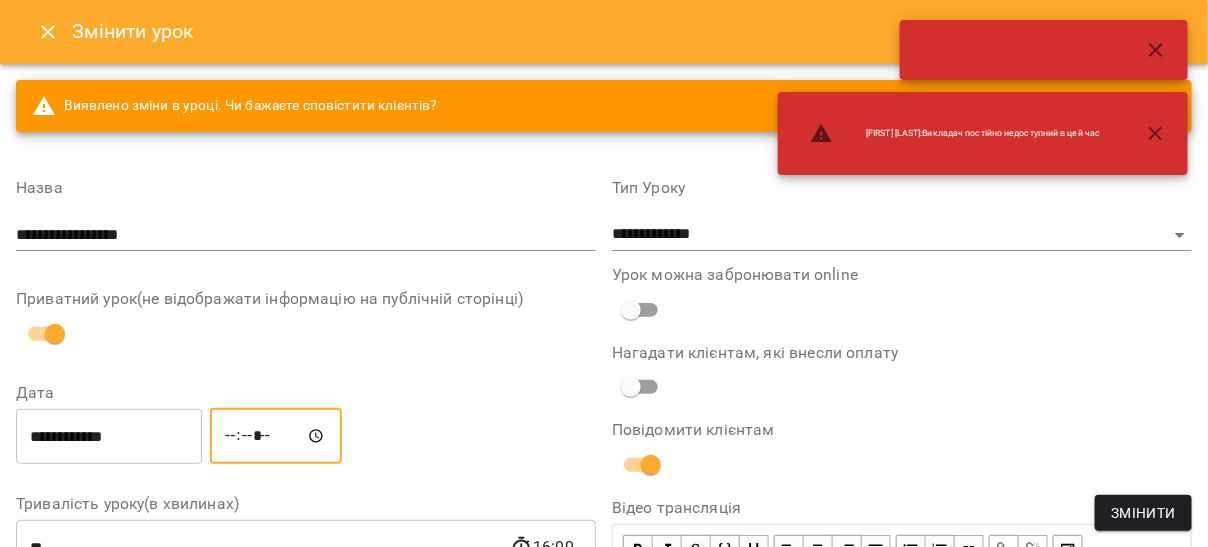click on "*****" at bounding box center [276, 436] 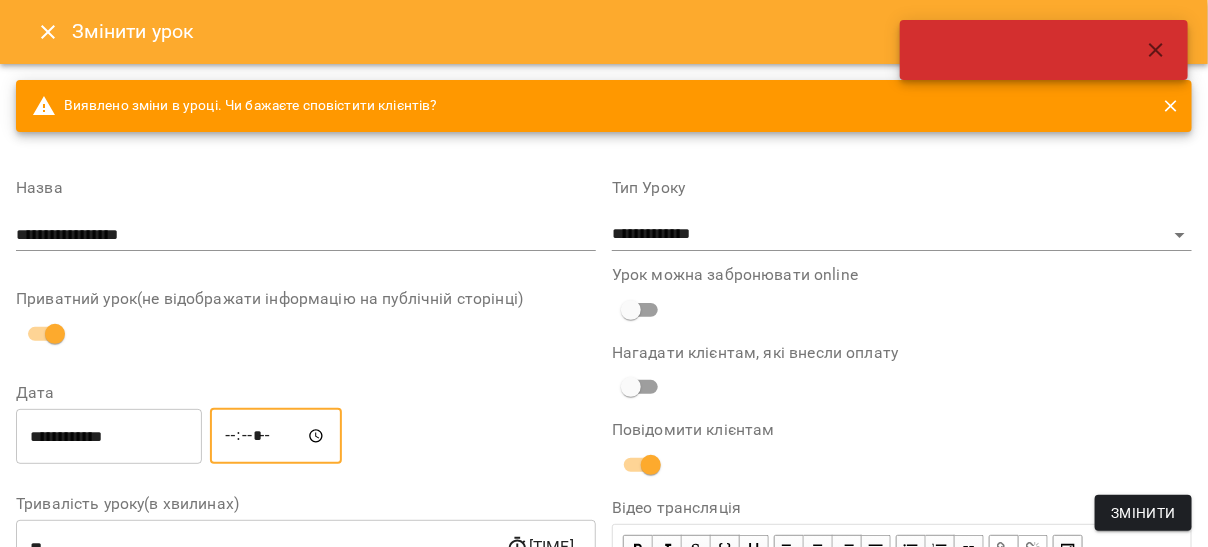 type on "*****" 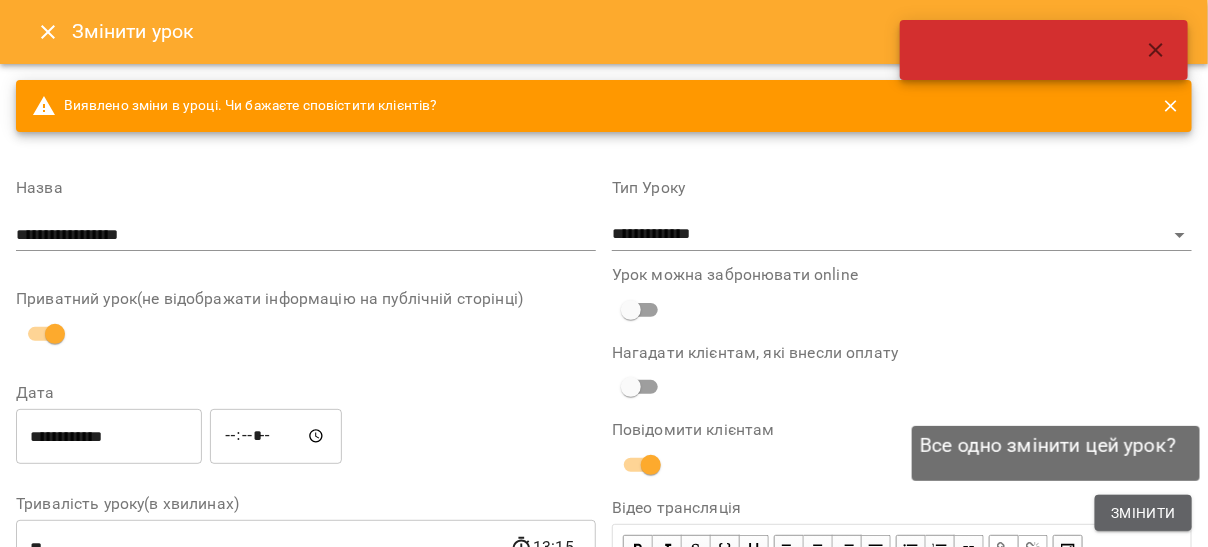 click on "Змінити" at bounding box center (1143, 513) 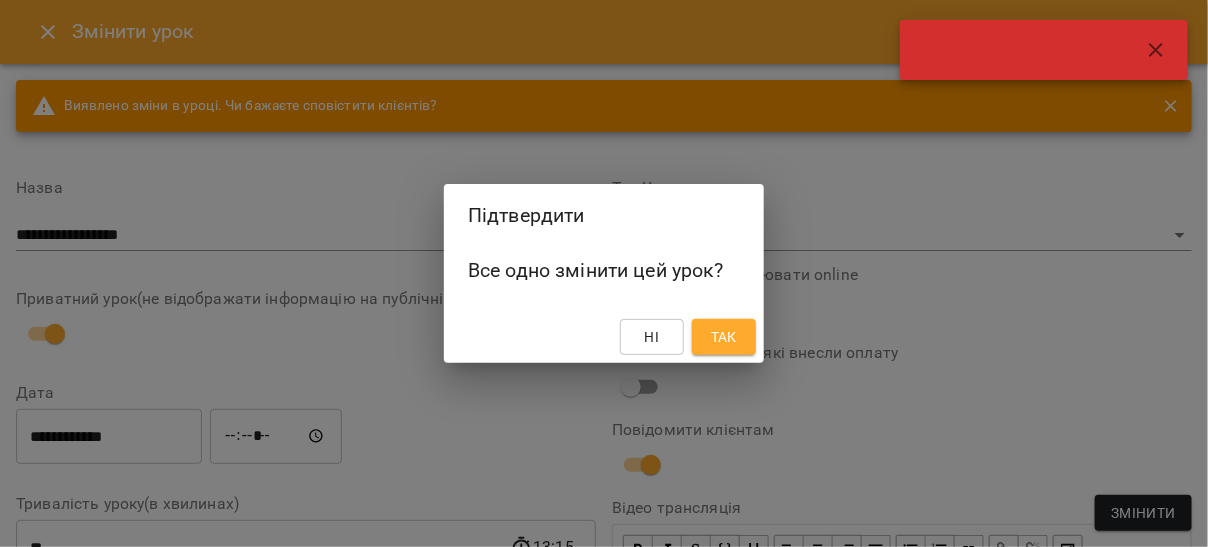 click on "Так" at bounding box center [724, 337] 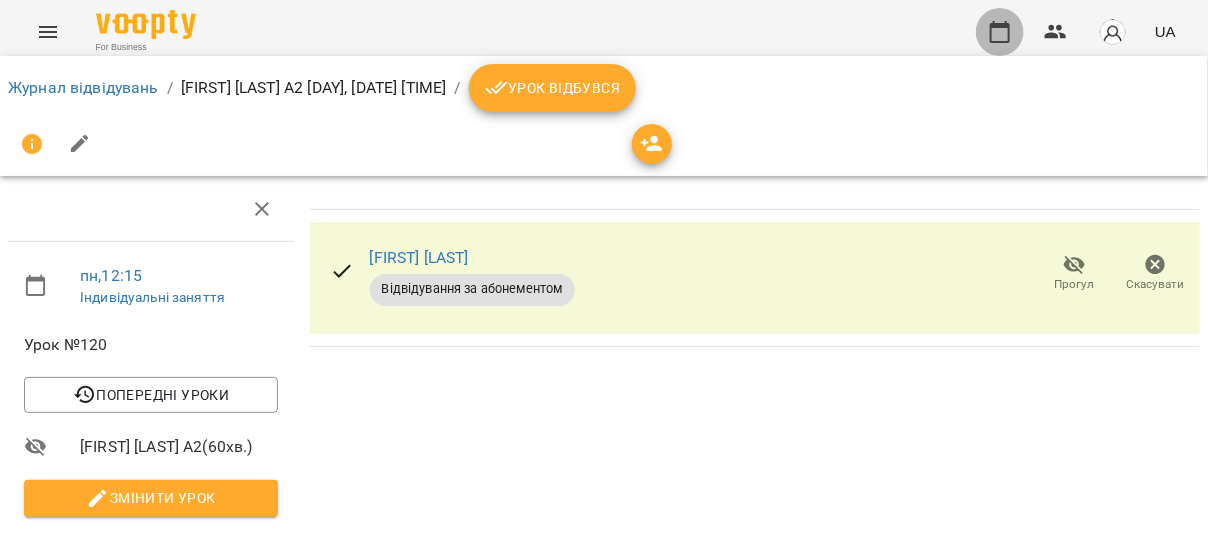click 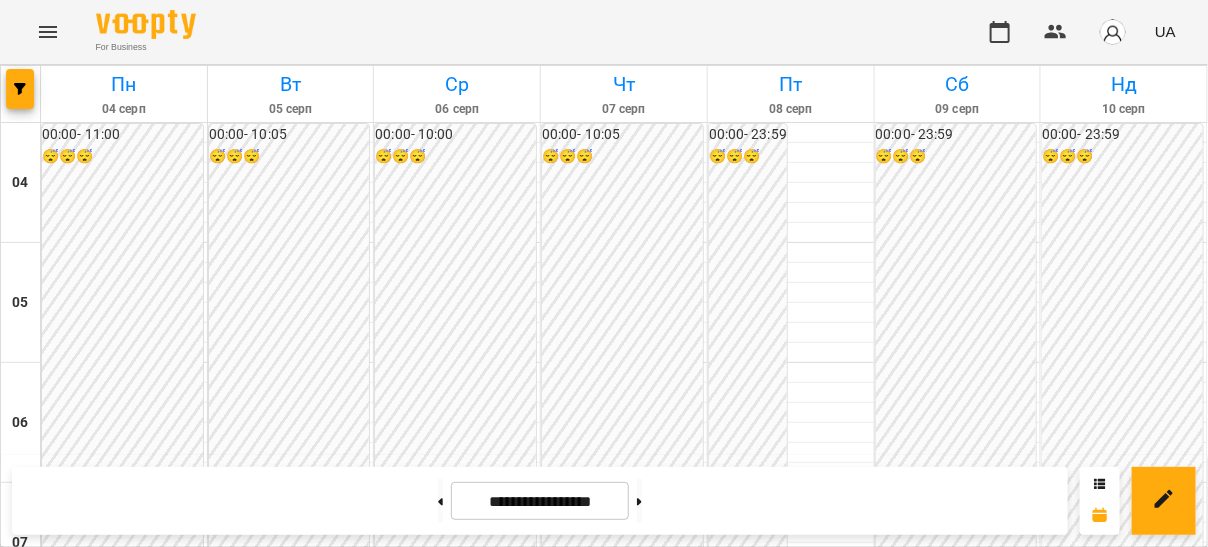 scroll, scrollTop: 905, scrollLeft: 0, axis: vertical 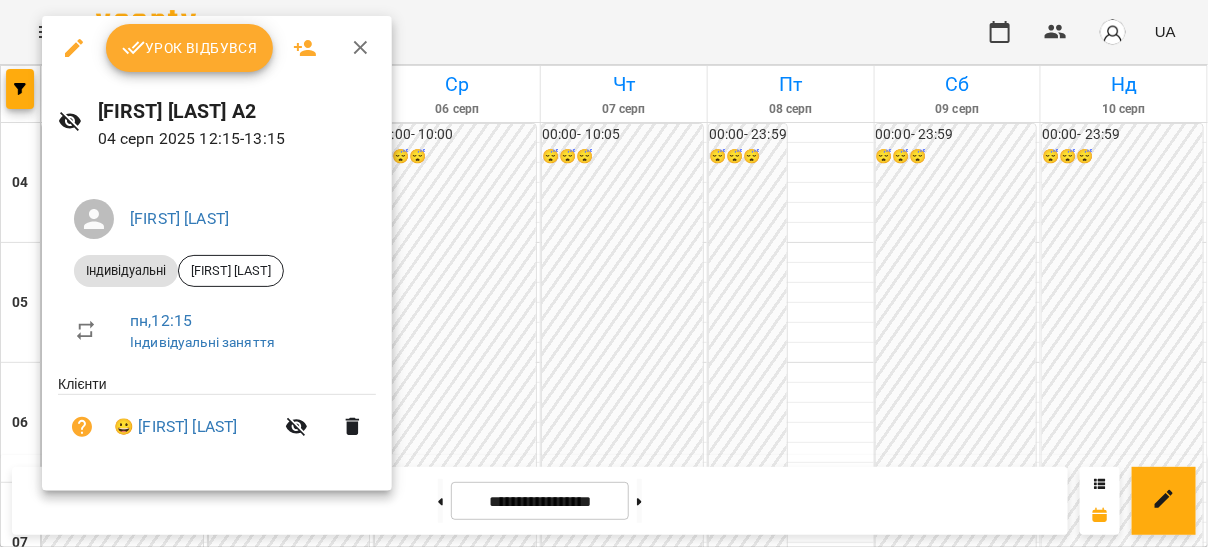 click on "Урок відбувся" at bounding box center [190, 48] 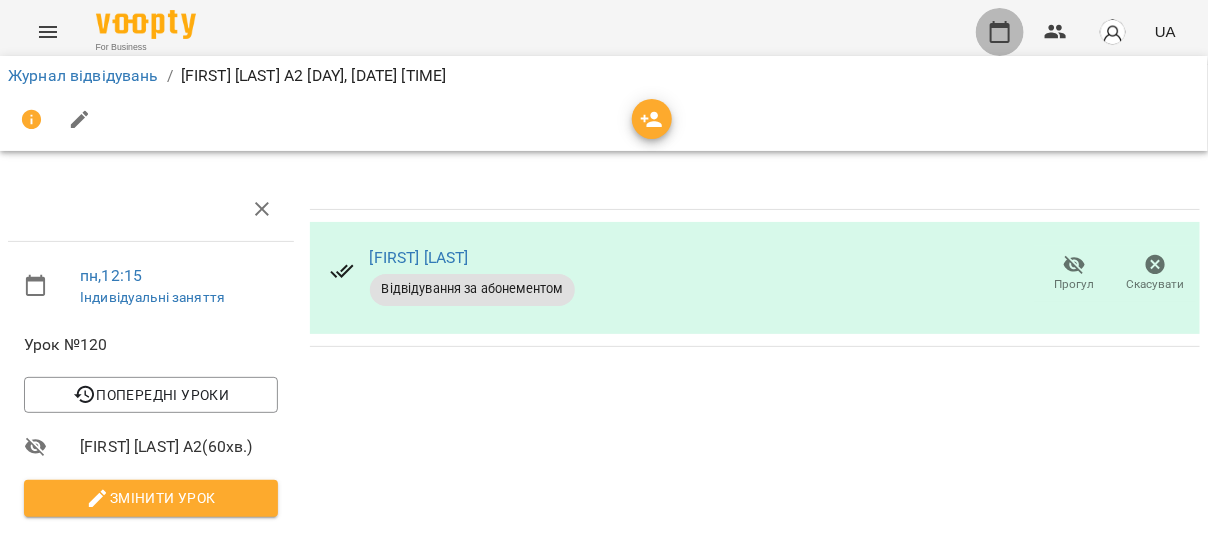 click 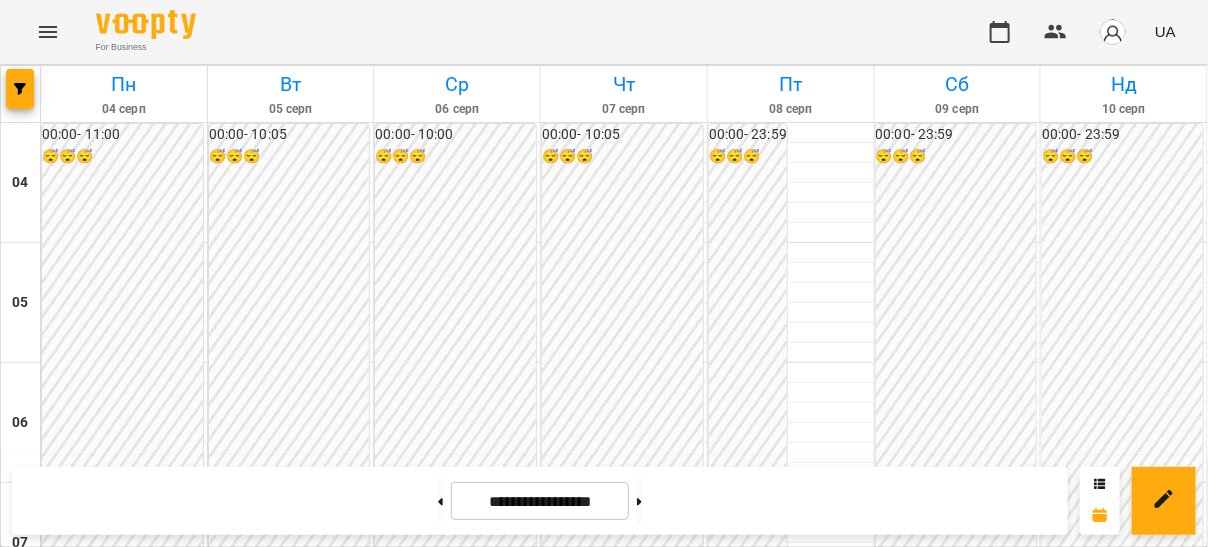 scroll, scrollTop: 798, scrollLeft: 0, axis: vertical 